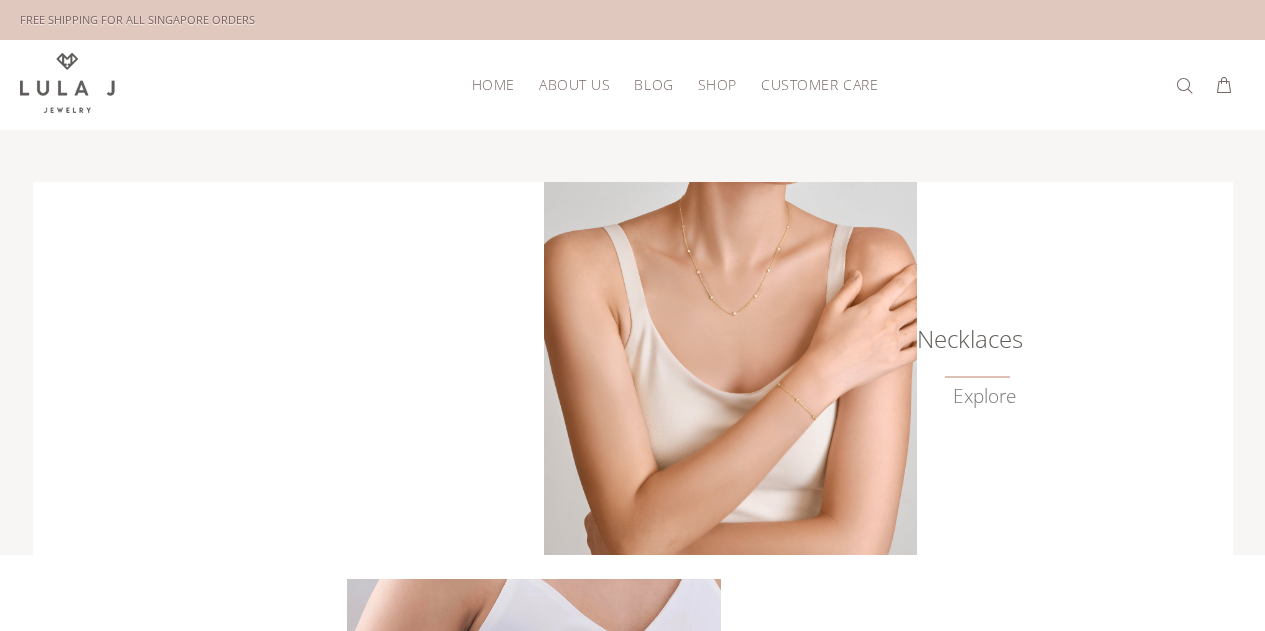scroll, scrollTop: 0, scrollLeft: 0, axis: both 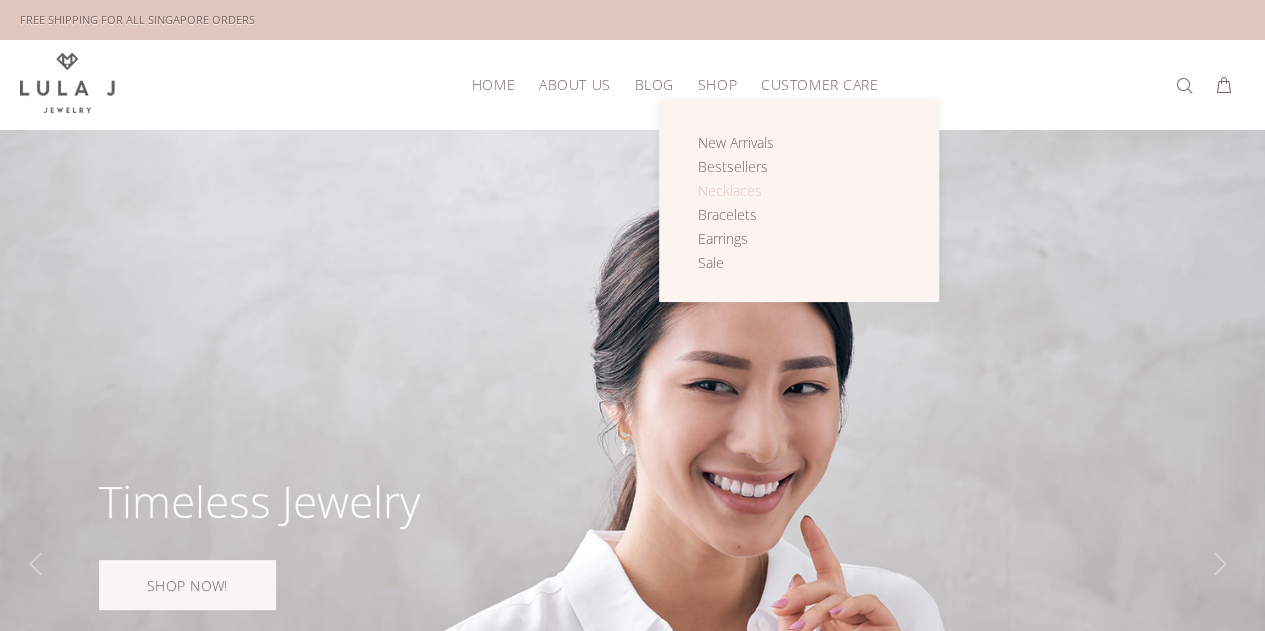 click on "Necklaces" at bounding box center (730, 190) 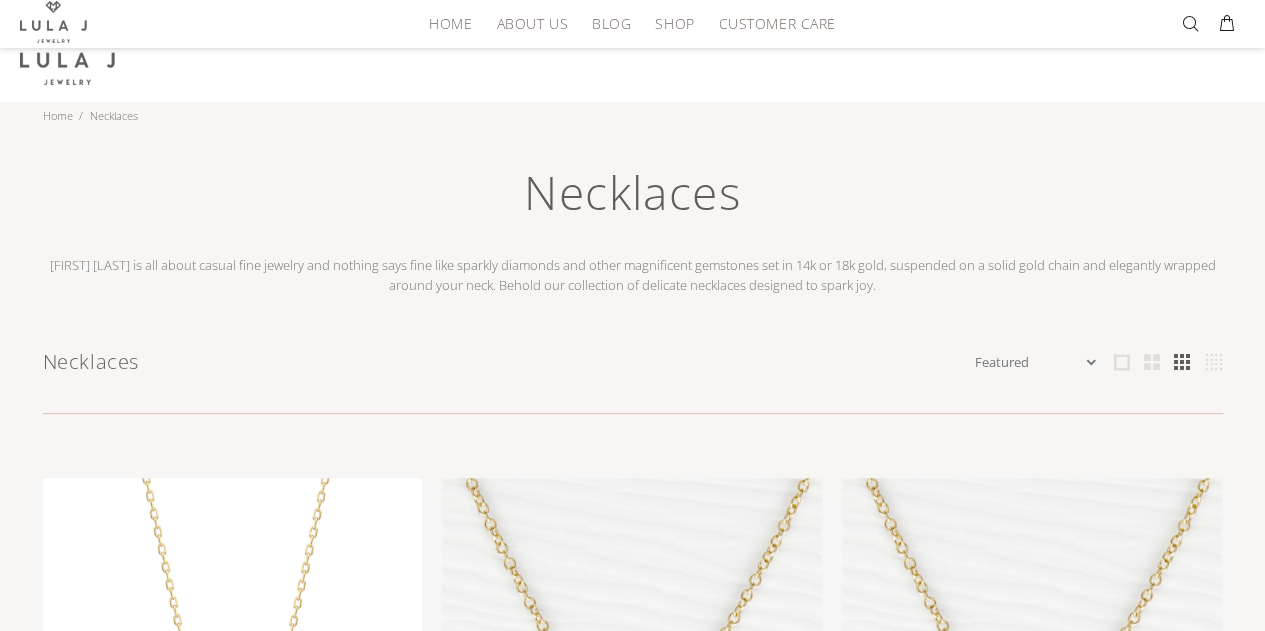 scroll, scrollTop: 0, scrollLeft: 0, axis: both 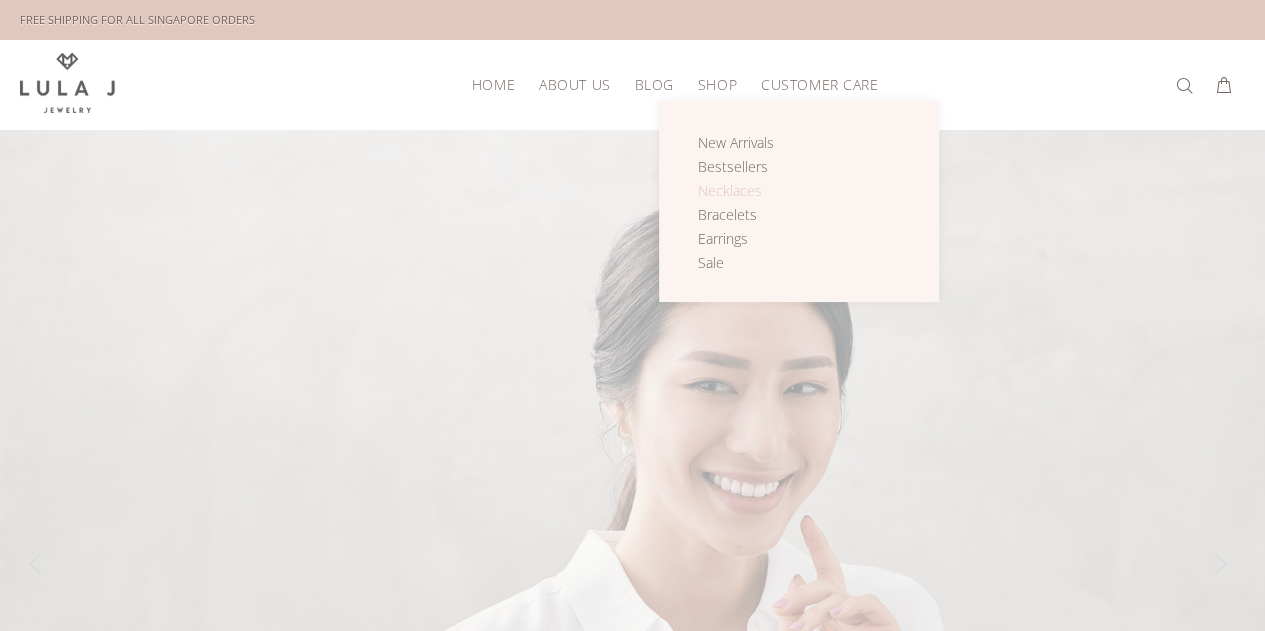 click on "Necklaces" at bounding box center [730, 190] 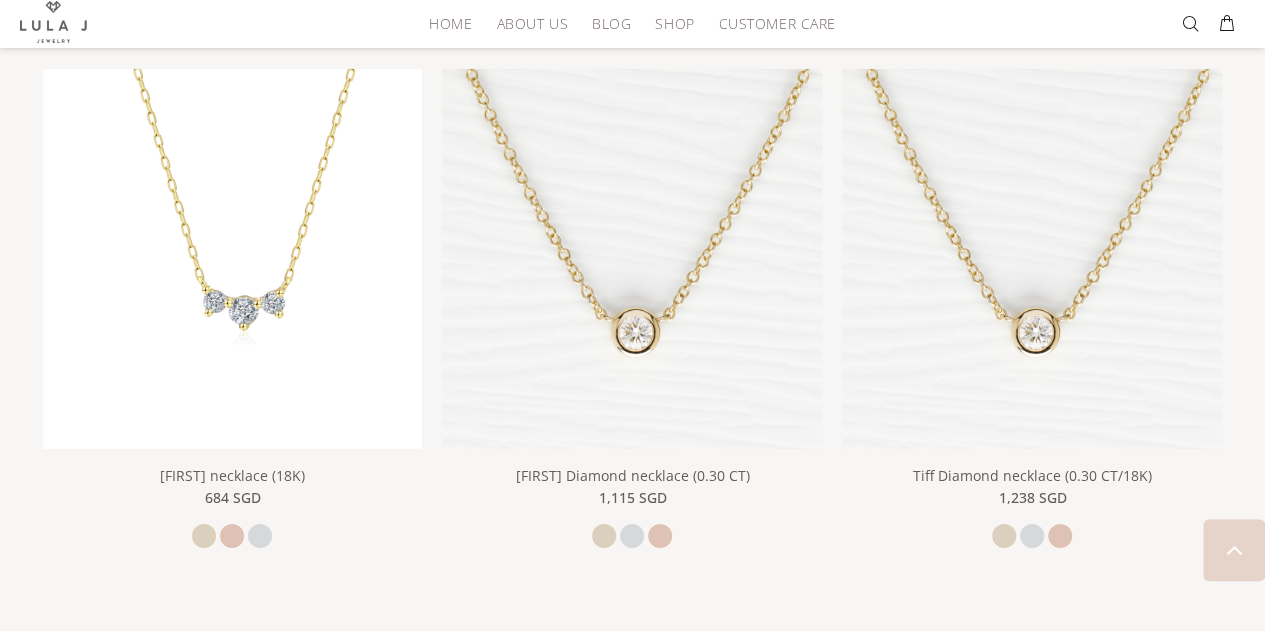 scroll, scrollTop: 3320, scrollLeft: 0, axis: vertical 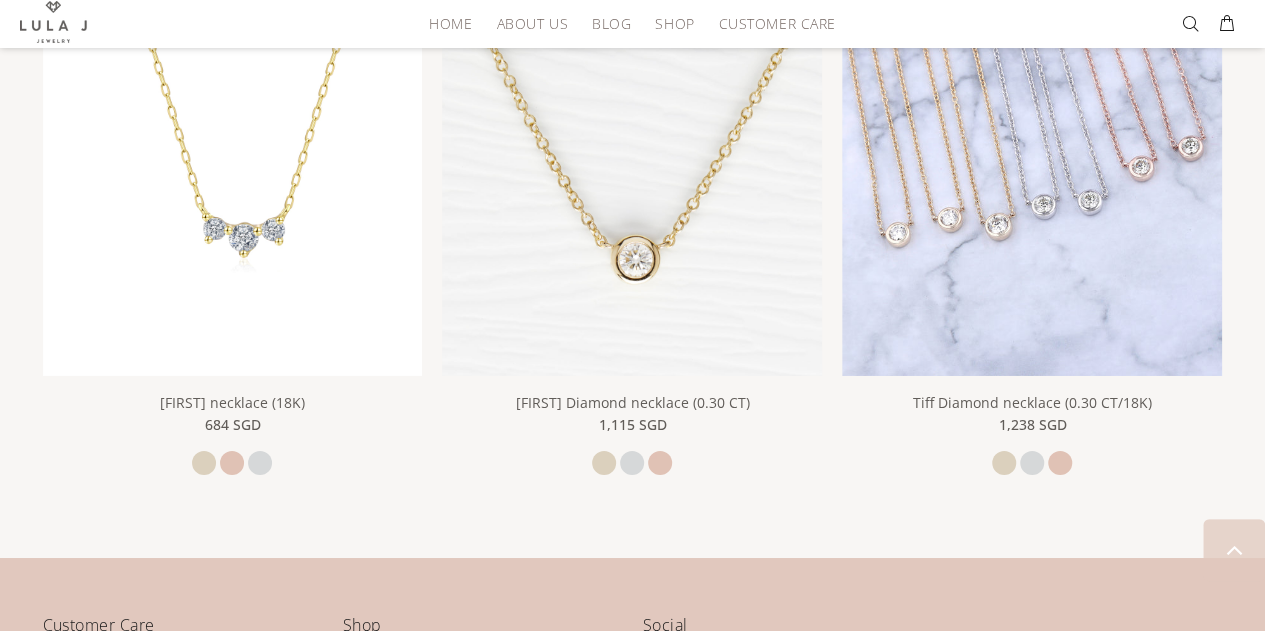click at bounding box center (1032, 186) 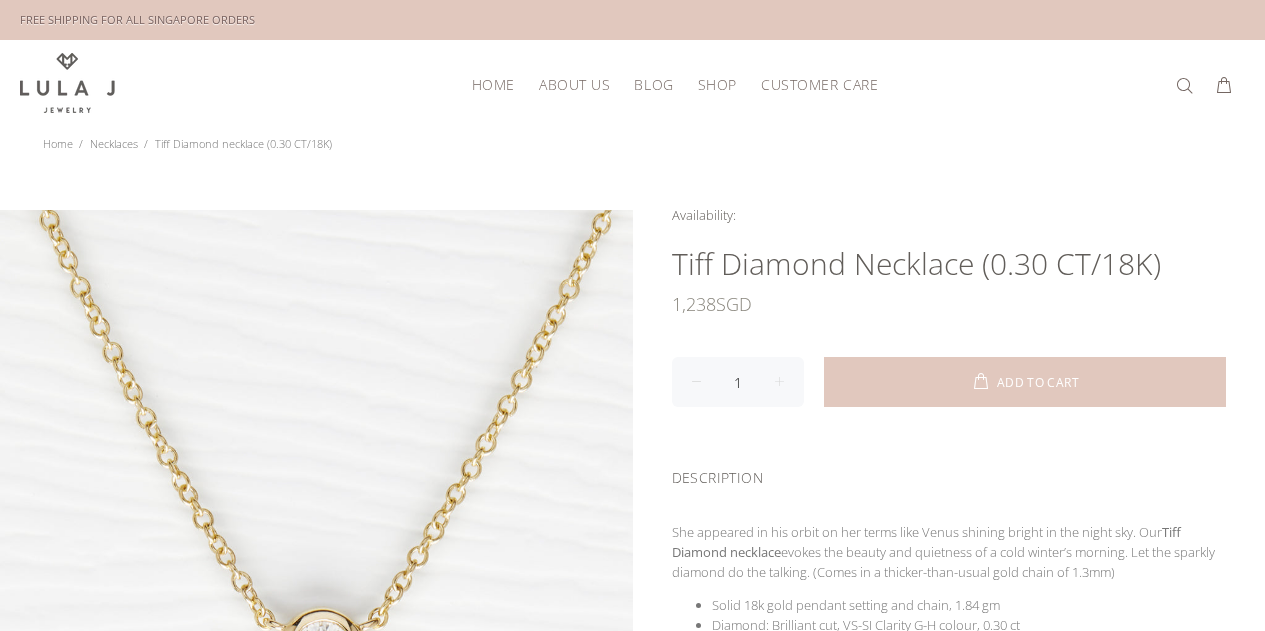 scroll, scrollTop: 0, scrollLeft: 0, axis: both 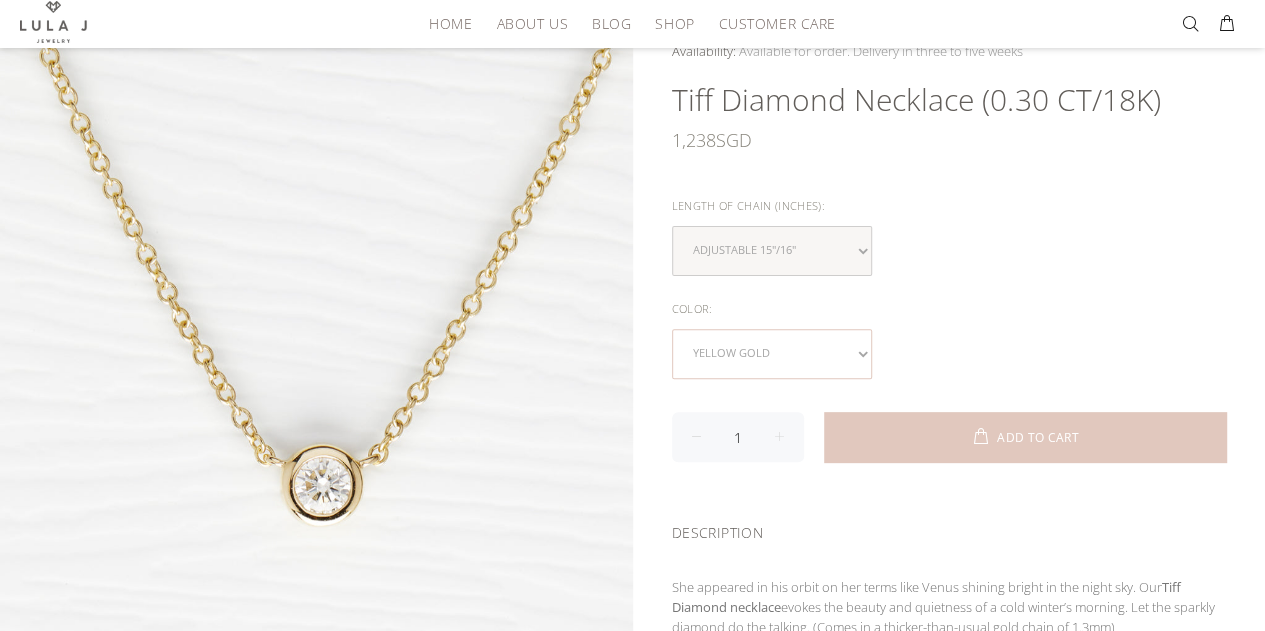 click on "yellow gold white gold rose gold" at bounding box center [772, 354] 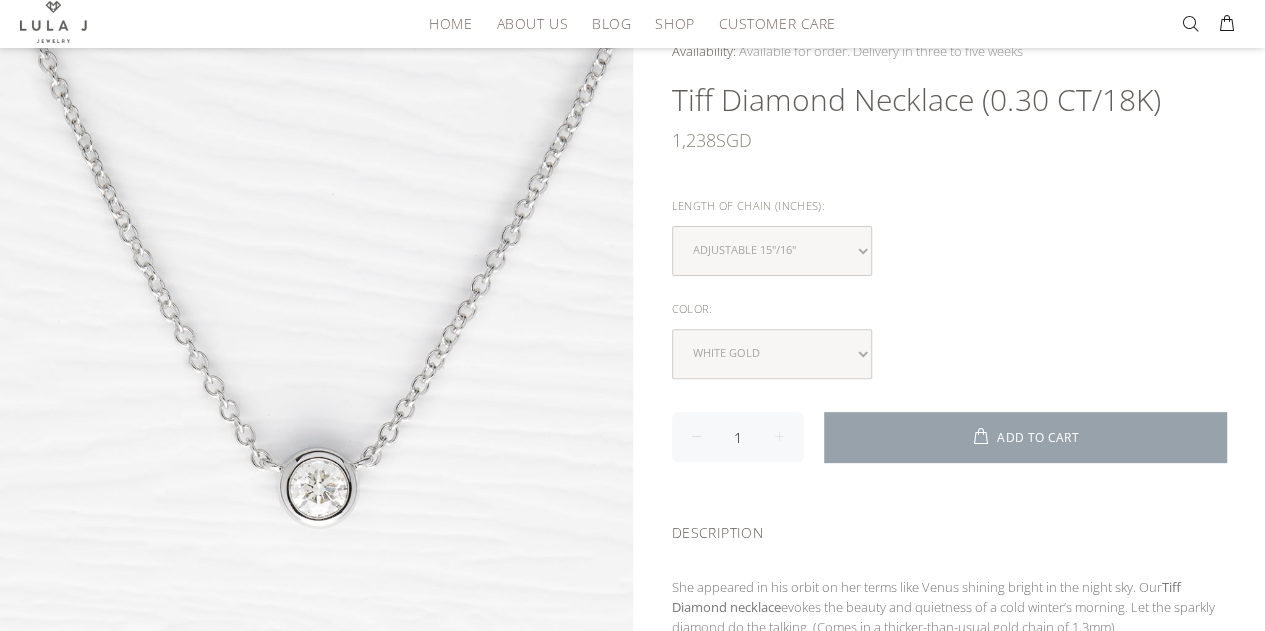 click at bounding box center [984, 438] 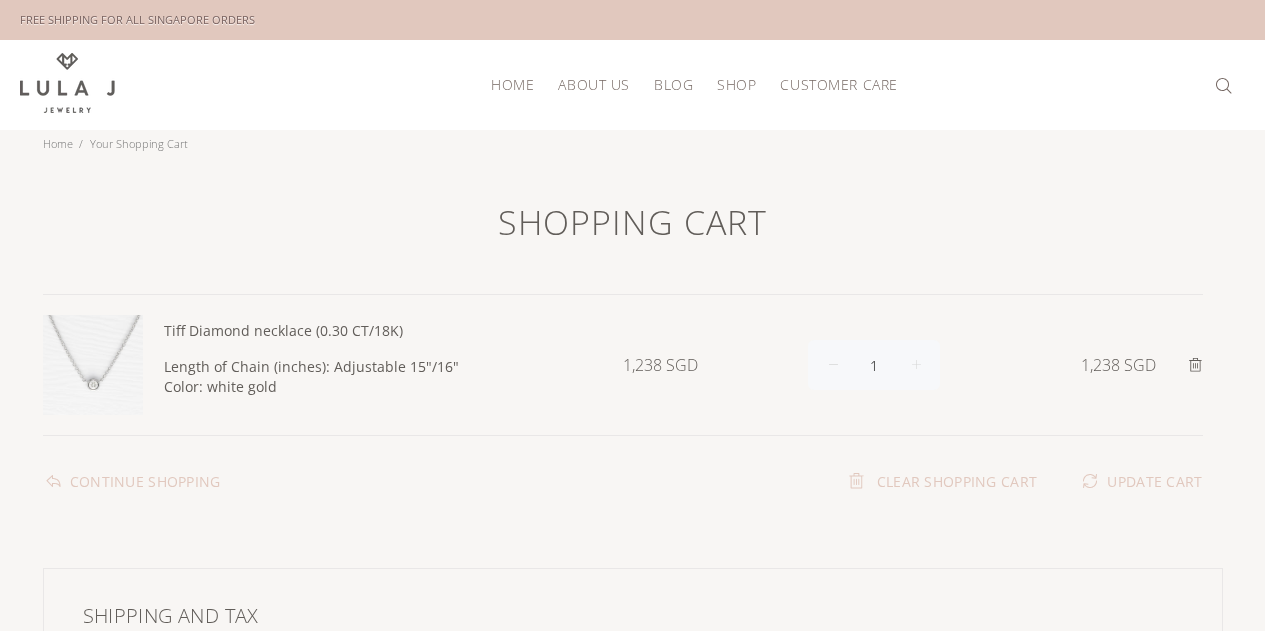 scroll, scrollTop: 0, scrollLeft: 0, axis: both 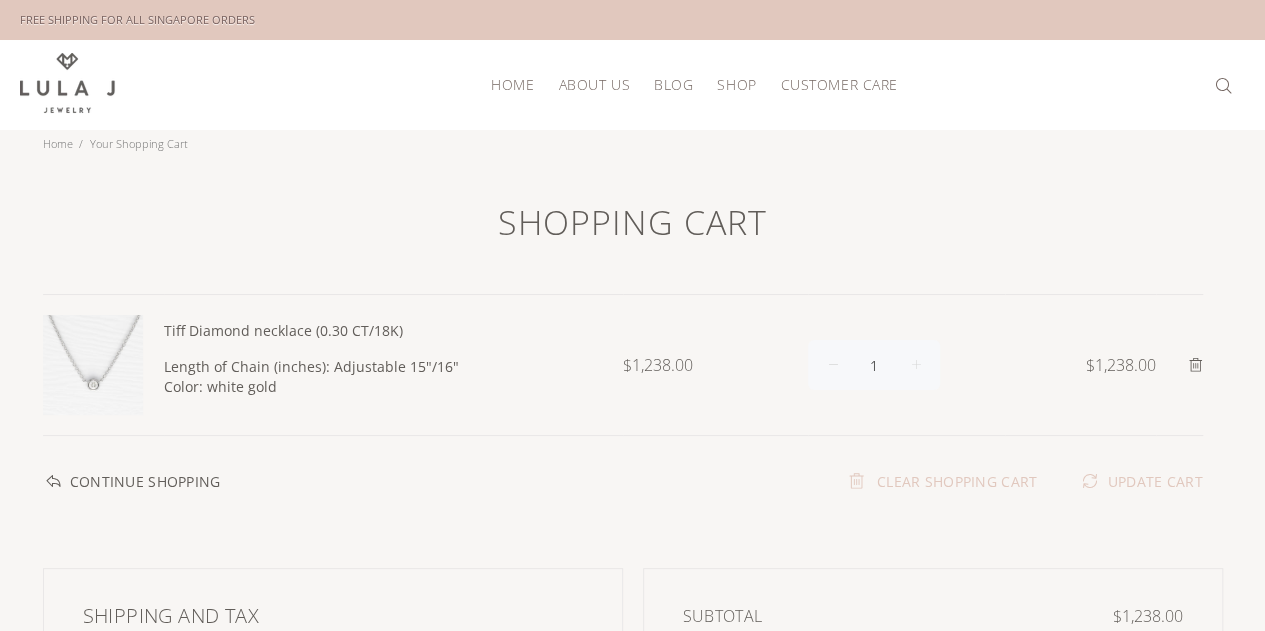 click on "CONTINUE SHOPPING" at bounding box center [132, 480] 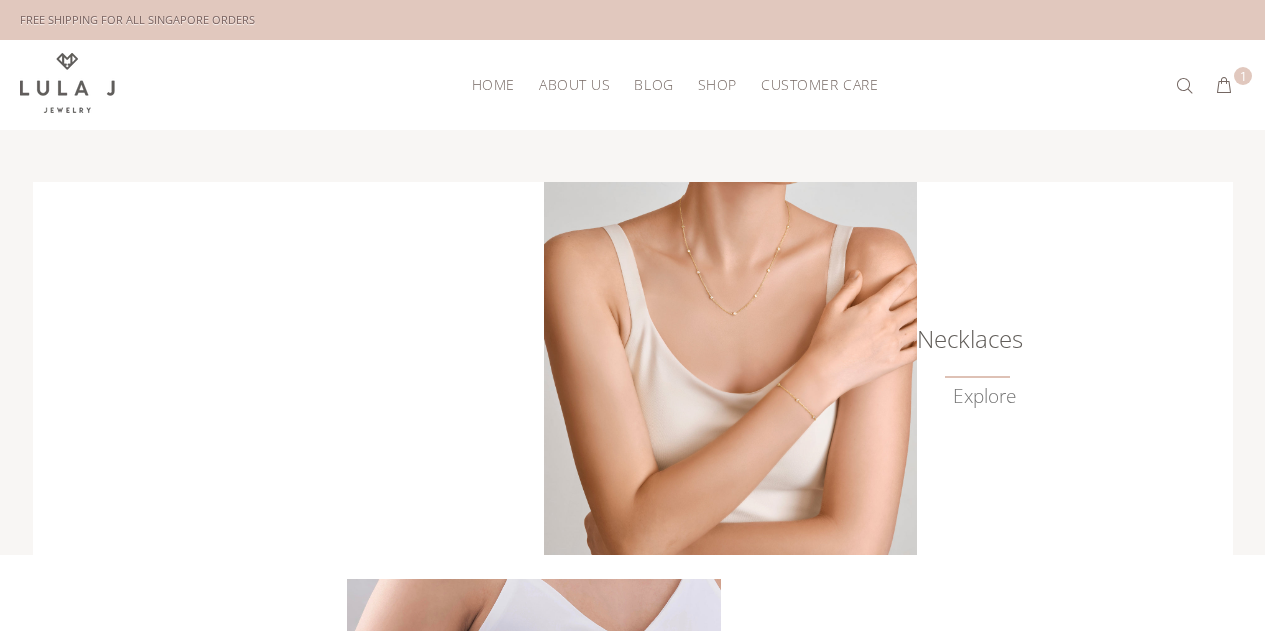 scroll, scrollTop: 0, scrollLeft: 0, axis: both 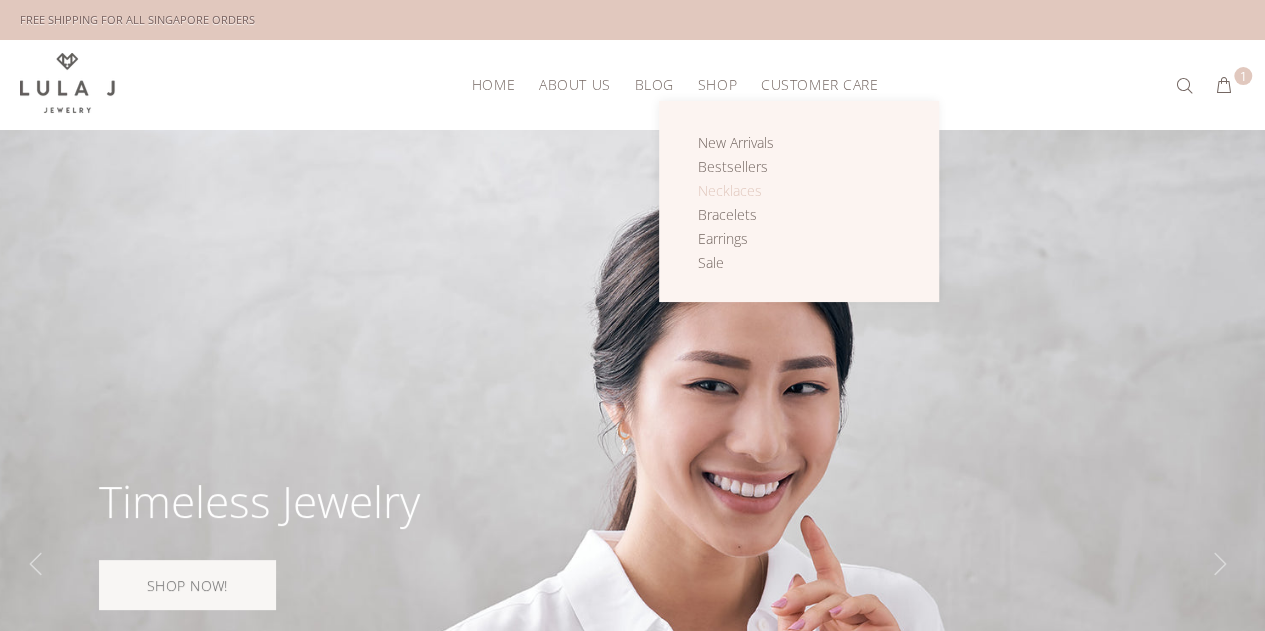 click on "Necklaces" at bounding box center (730, 190) 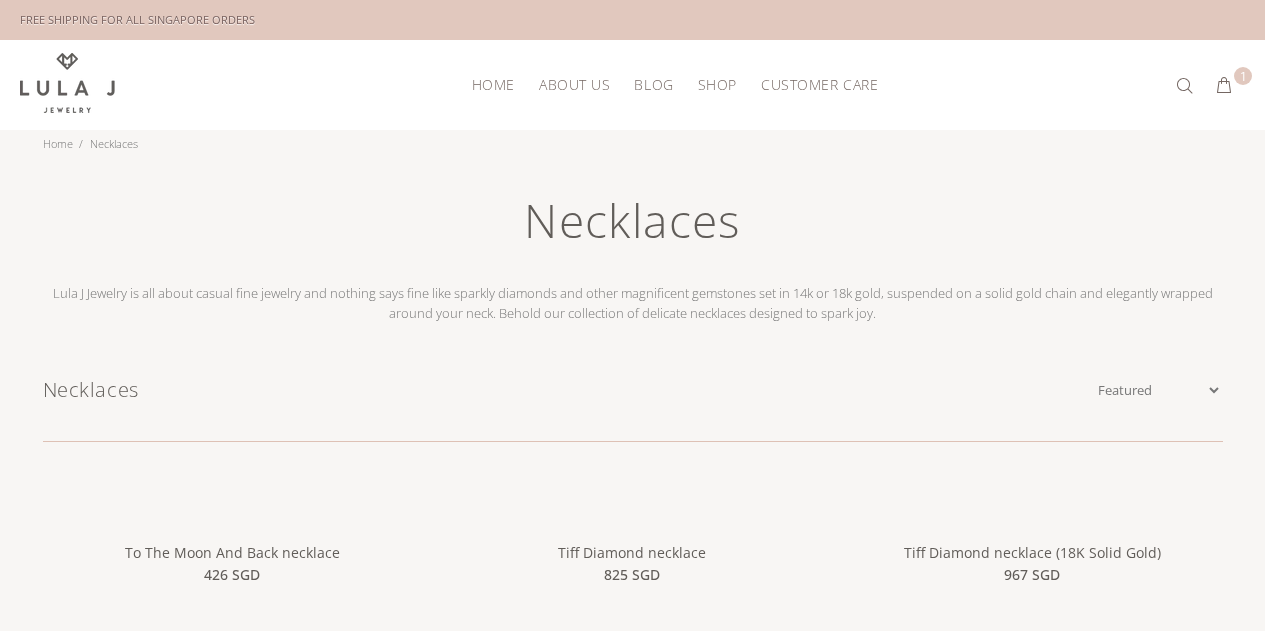 scroll, scrollTop: 0, scrollLeft: 0, axis: both 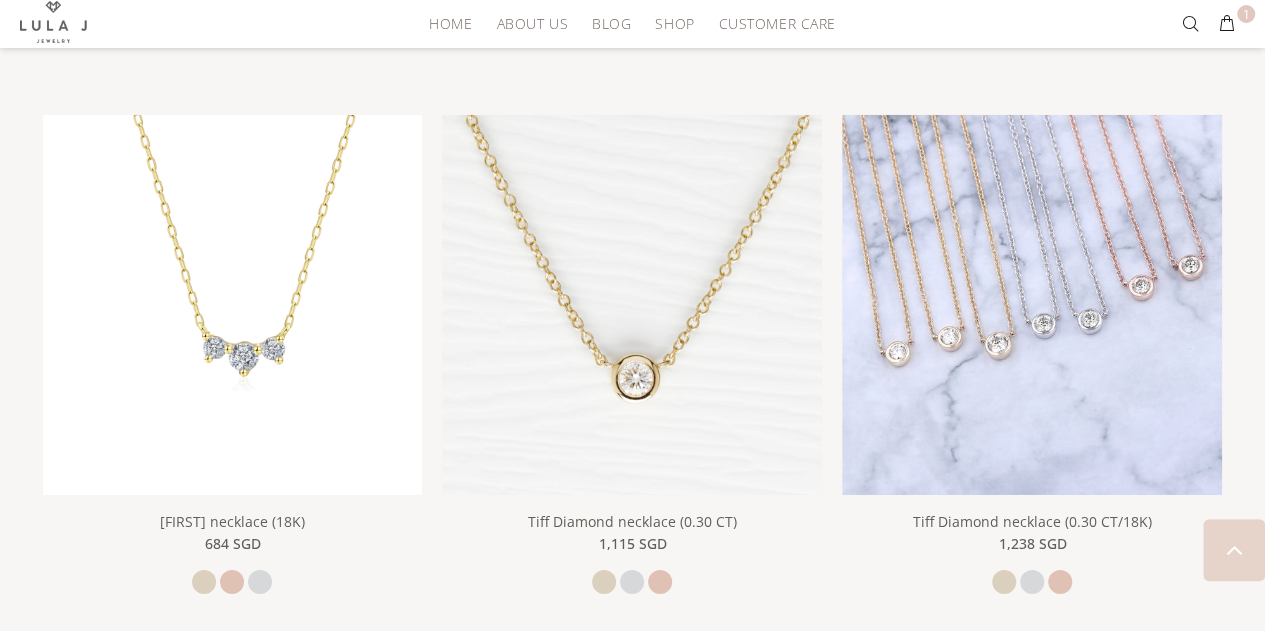 click at bounding box center (1032, 305) 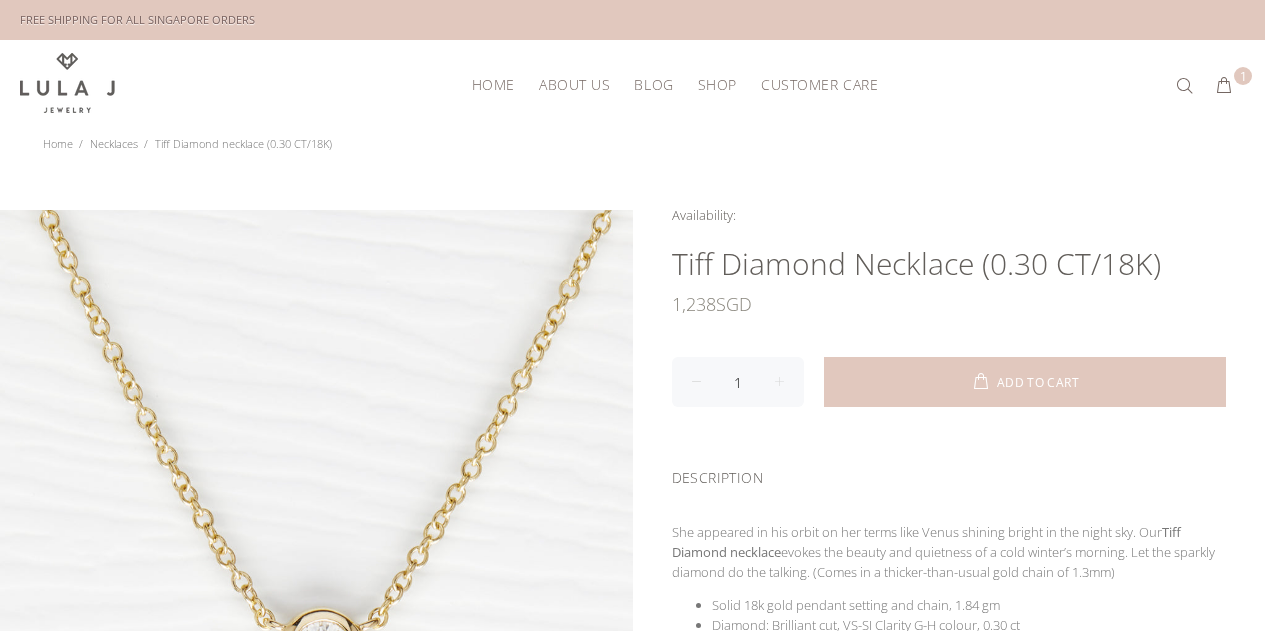 scroll, scrollTop: 0, scrollLeft: 0, axis: both 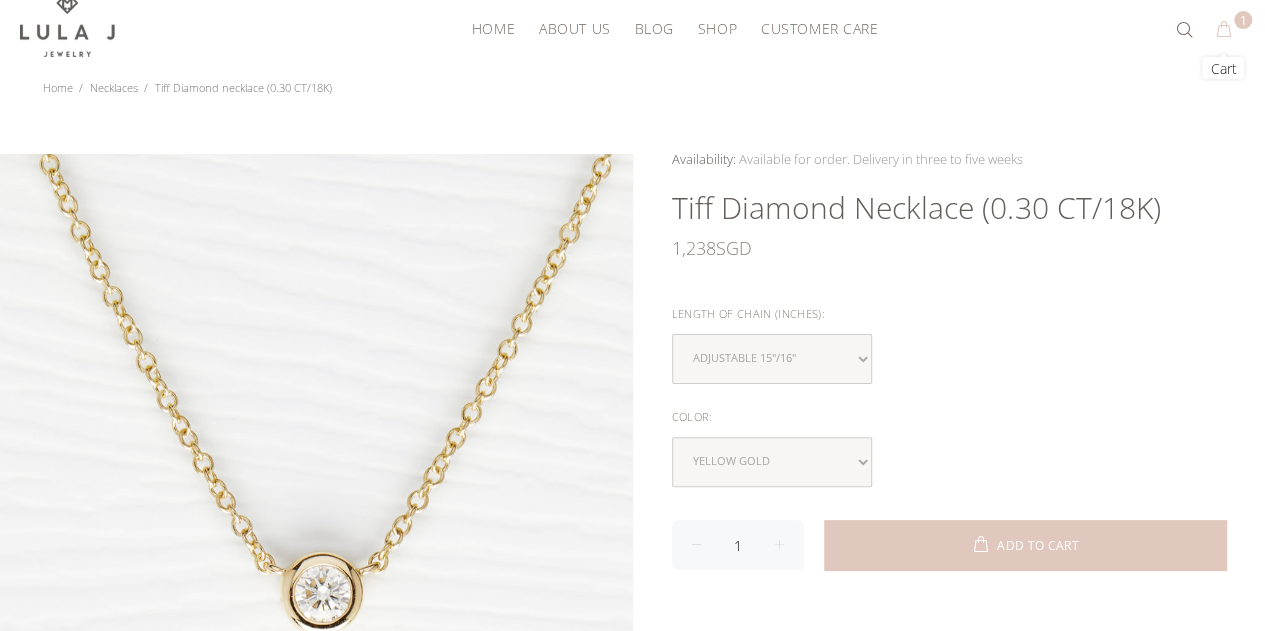 click on "1" at bounding box center [1224, 30] 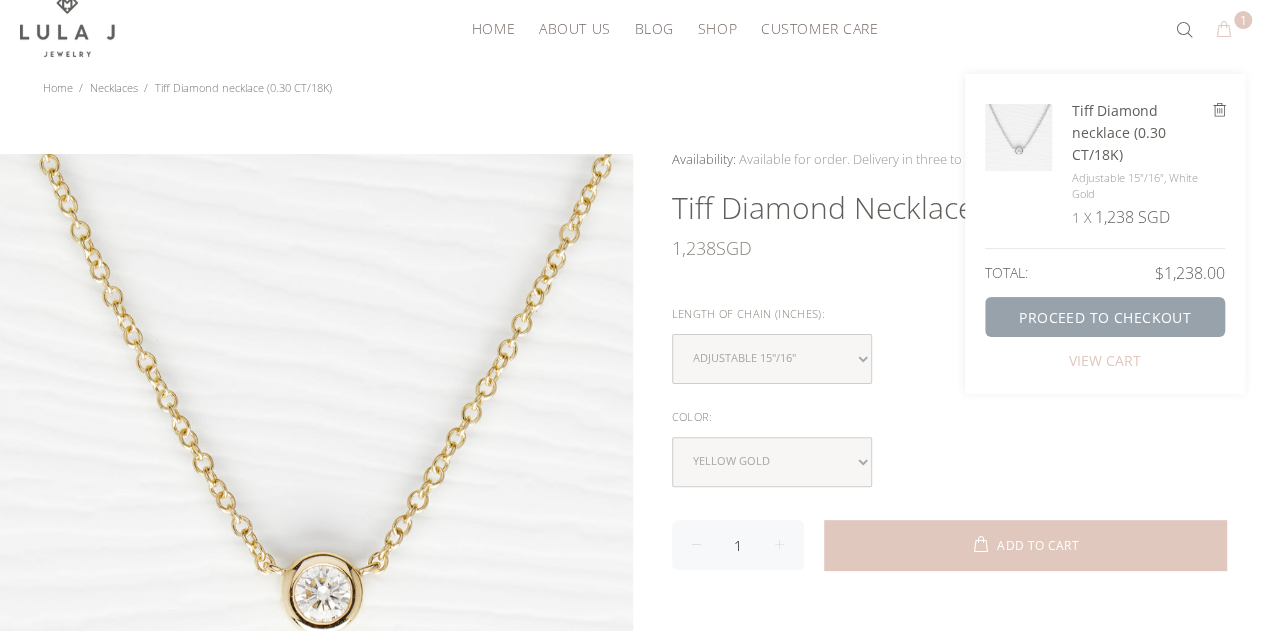 click on "PROCEED TO CHECKOUT" at bounding box center (1105, 317) 